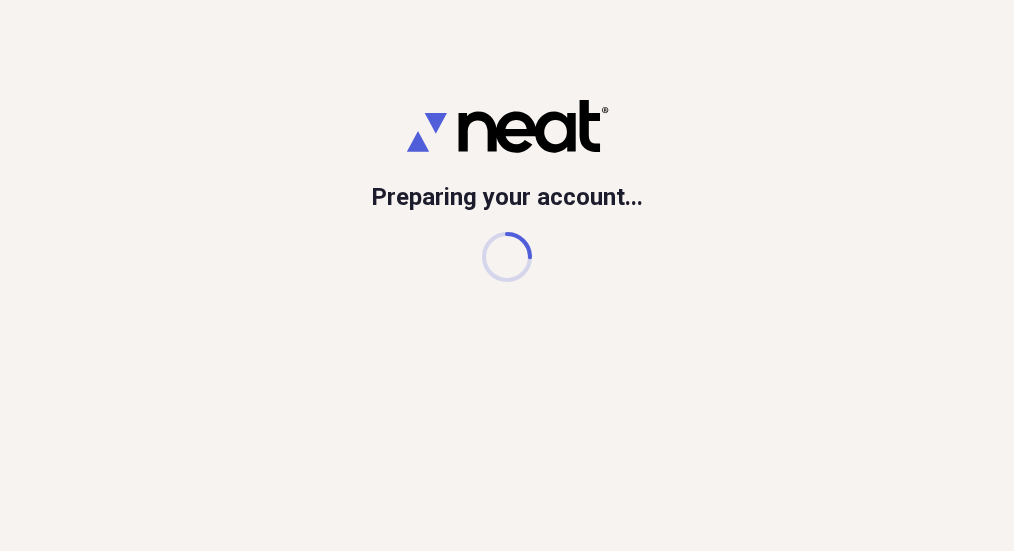 scroll, scrollTop: 0, scrollLeft: 0, axis: both 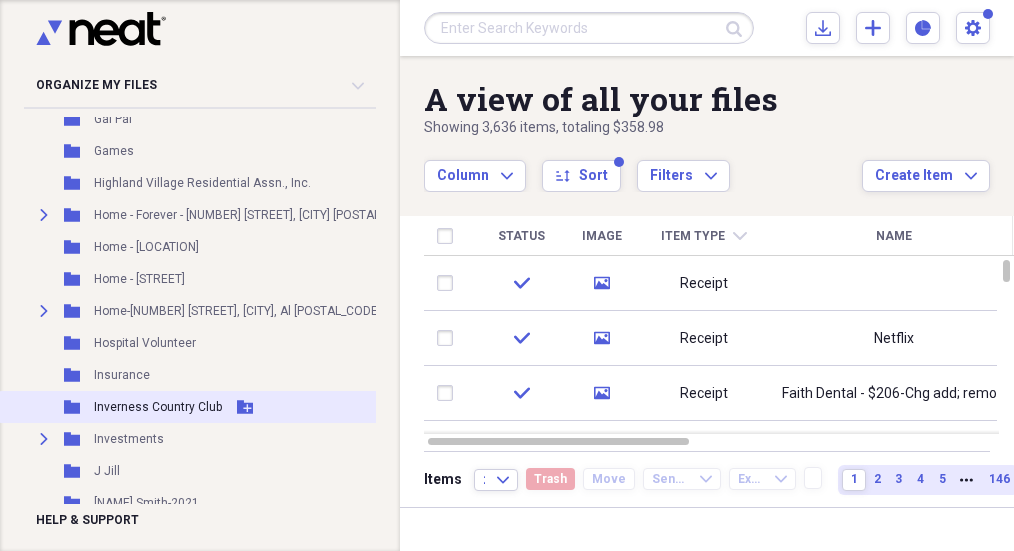 click on "Inverness Country Club" at bounding box center [158, 407] 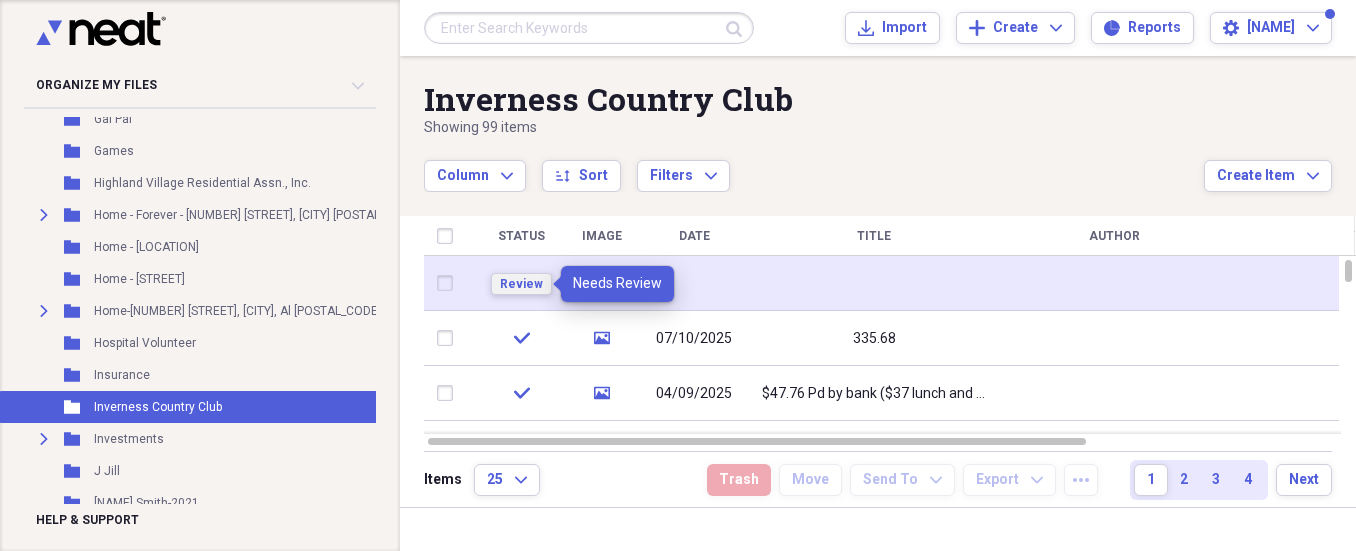click on "Review" at bounding box center [521, 284] 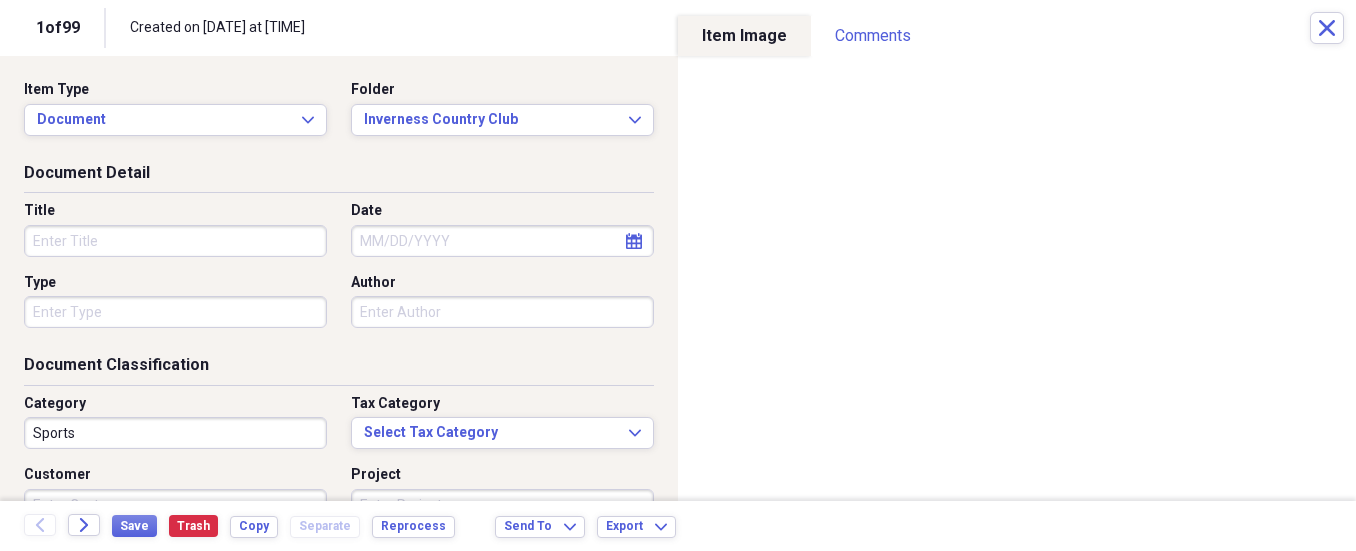 click on "Author" at bounding box center (502, 283) 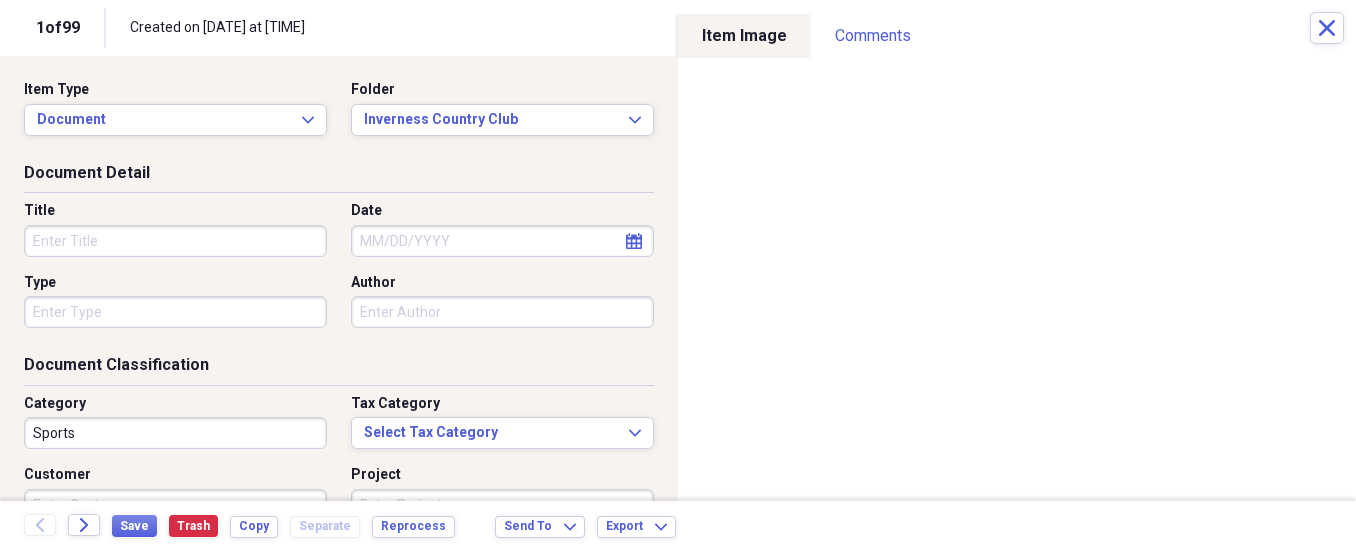 click on "Title" at bounding box center (175, 241) 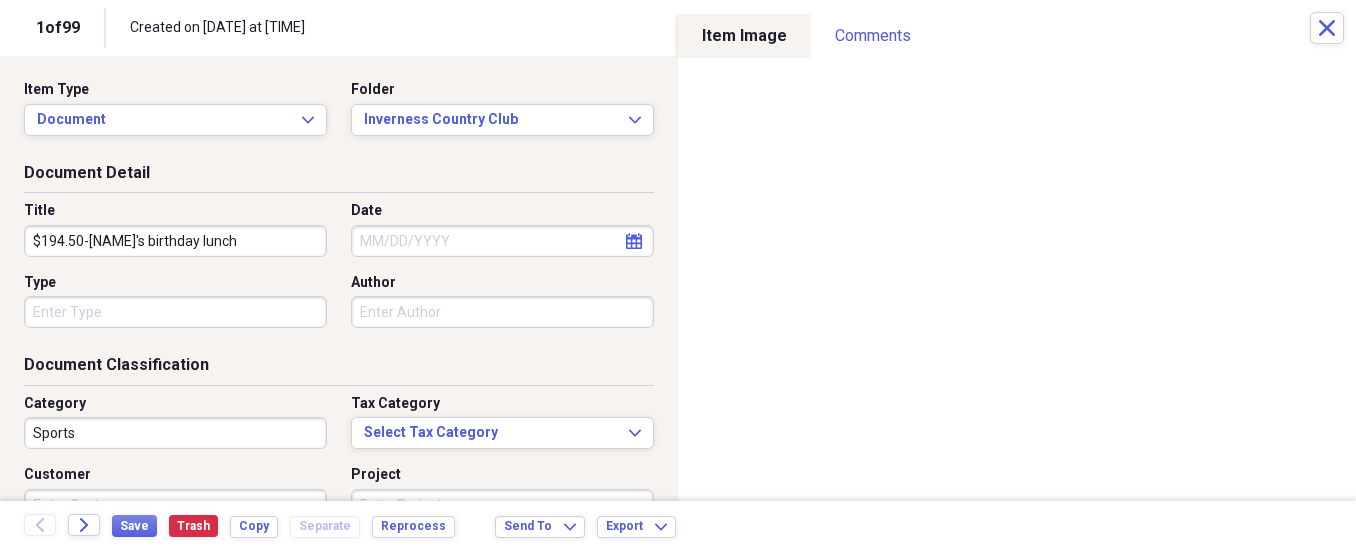 type on "$194.50-[NAME]'s birthday lunch" 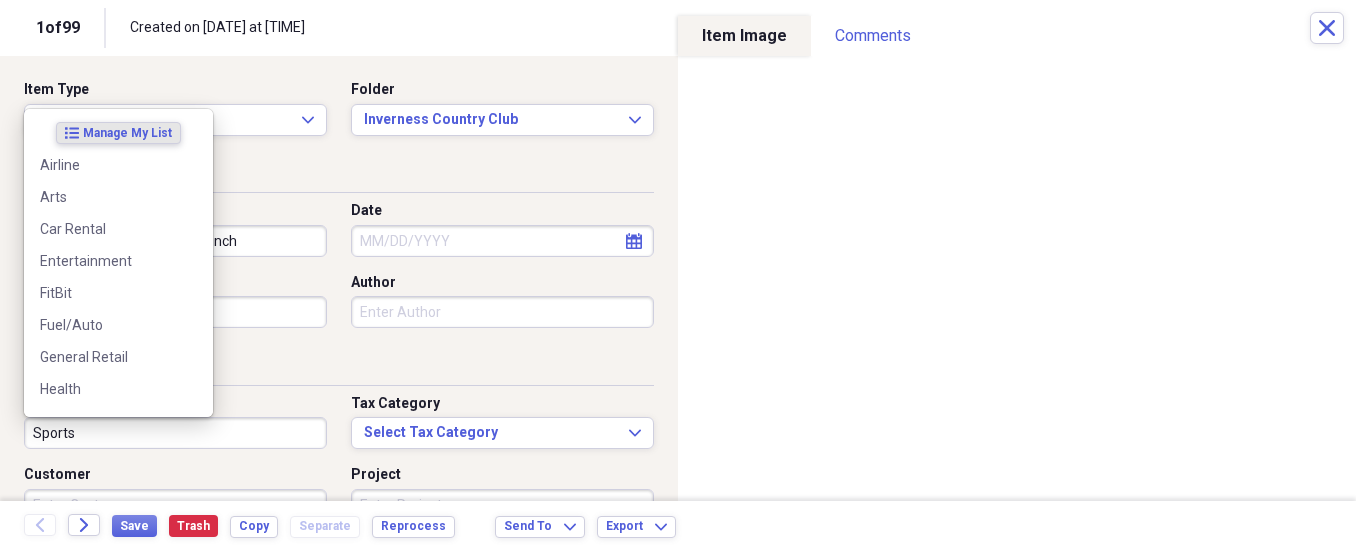click on "Organize My Files 1 Collapse Unfiled Needs Review 1 Unfiled All Files Unfiled Unfiled Unfiled Saved Reports Collapse My Cabinet [NAME]'s Cabinet Add Folder Expand Folder 2022 BMW Add Folder Expand Folder AAA Visa Signature 11-7-22 Add Folder Folder AAA-[LOCATION] Advisory Bd Add Folder Expand Folder AAA-[LOCATION] Pension/Income Add Folder Folder ACE (May 2014) Add Folder Collapse Open Folder AGS Medical & SS Add Folder Folder AGS Medical & SS (May 2014 - ) Add Folder Expand Folder American Express-Delta Add Folder Folder BCBS of Alabama 2016- Add Folder Expand Folder Belk Add Folder Folder Christmas Card List 2019 Add Folder Folder Christmas Card Lists Add Folder Folder Comenity-AAAVisa Signature Add Folder Folder Contacts Add Folder Folder Correspondence-2016 Add Folder Folder Dorsett SS Class Add Folder Folder Encore Add Folder Folder EWI Add Folder Folder FMS Medical & SS (May 2014) Add Folder Folder FMS Personal Add Folder Folder Gal Pal Add Folder Folder Games Add Folder Folder Add Folder Expand Folder Folder" at bounding box center (678, 275) 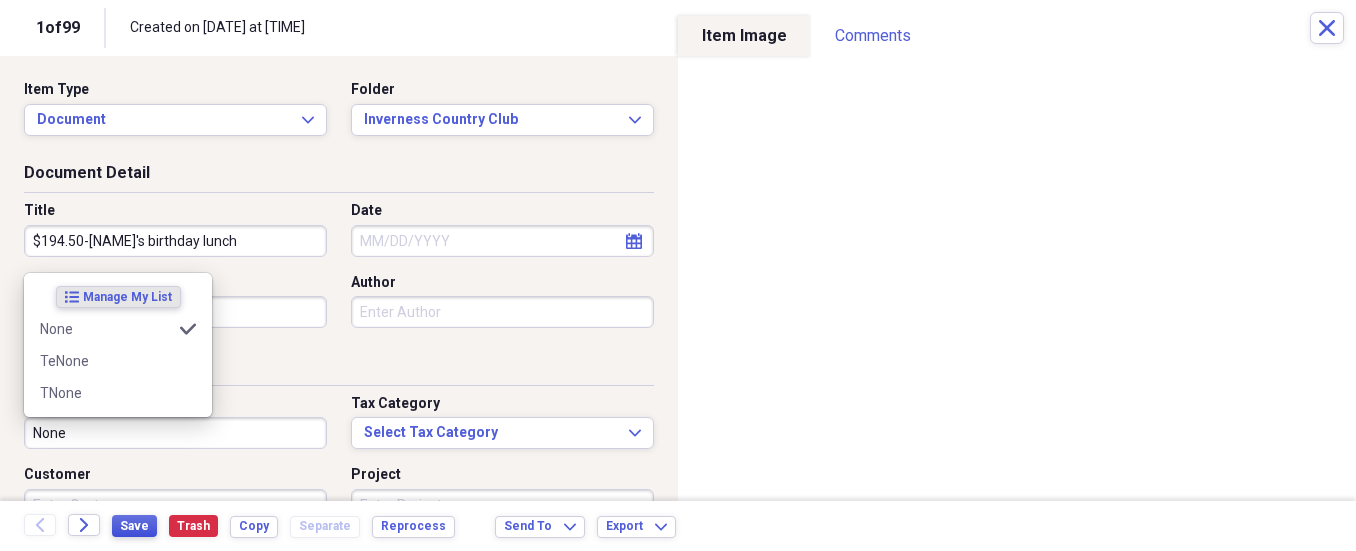 type on "None" 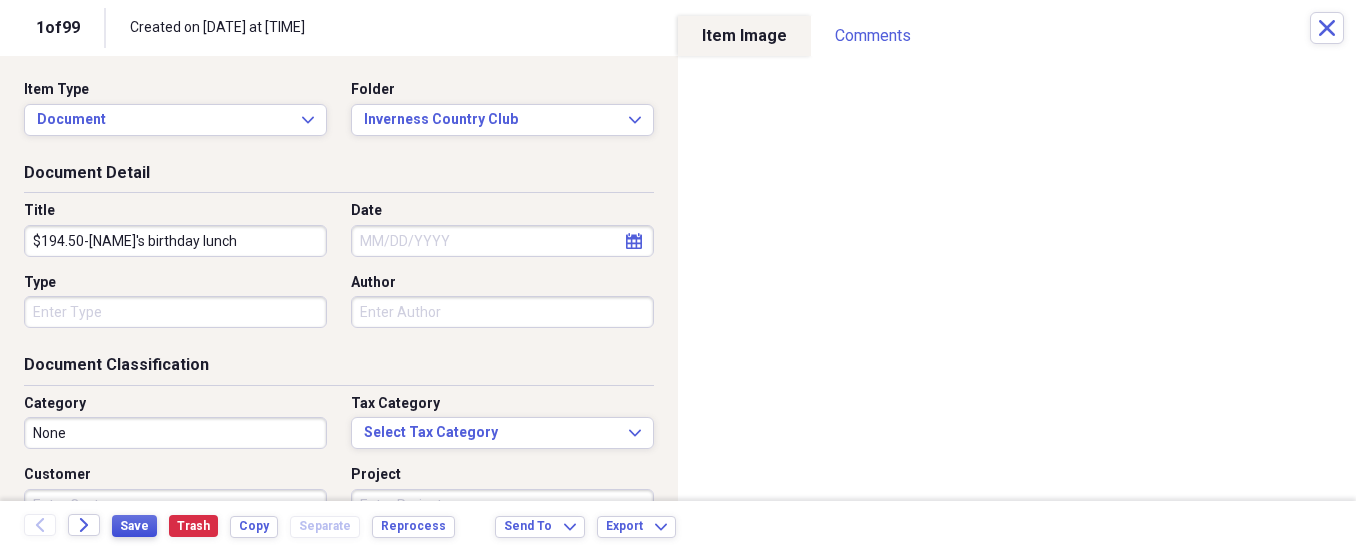 click on "Save" at bounding box center (134, 526) 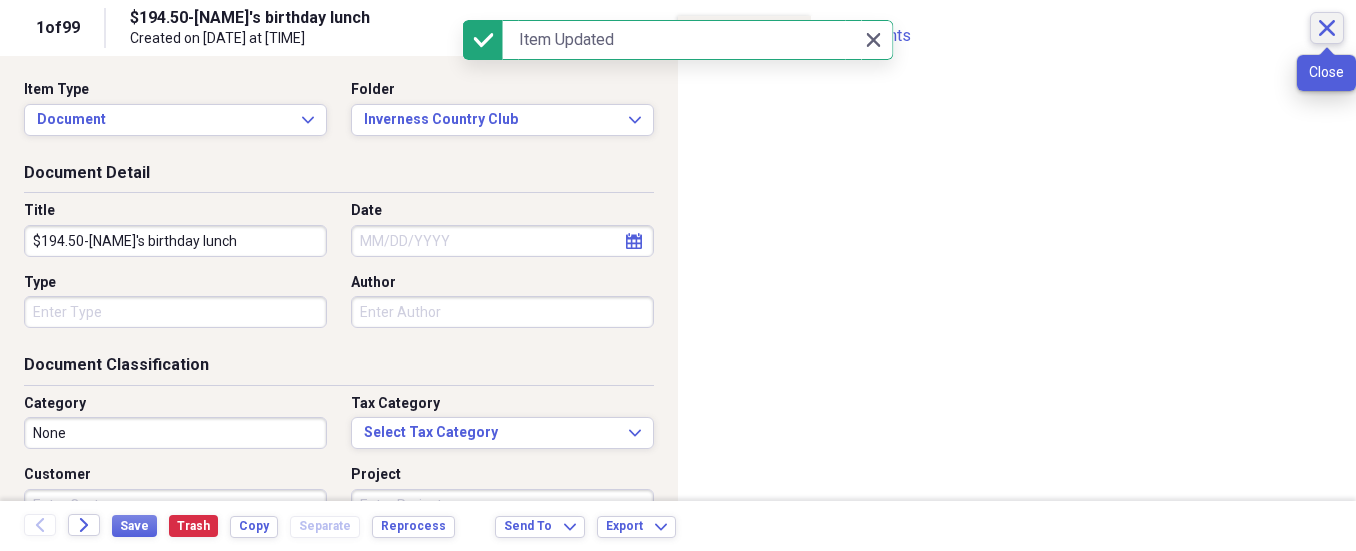 click on "Close" 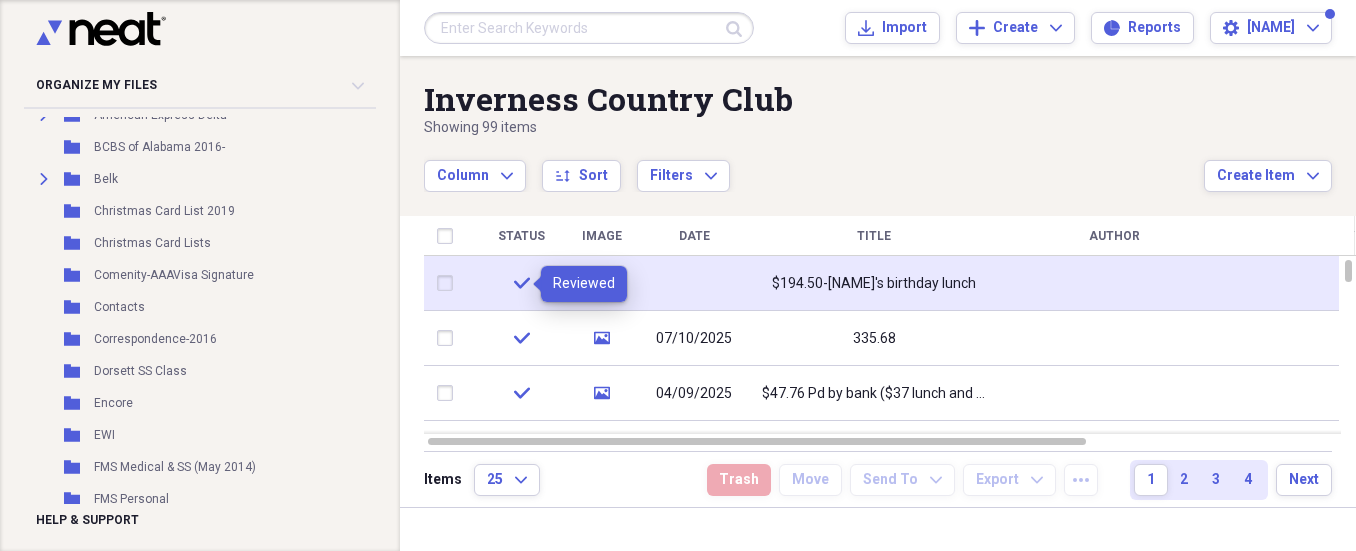 scroll, scrollTop: 149, scrollLeft: 0, axis: vertical 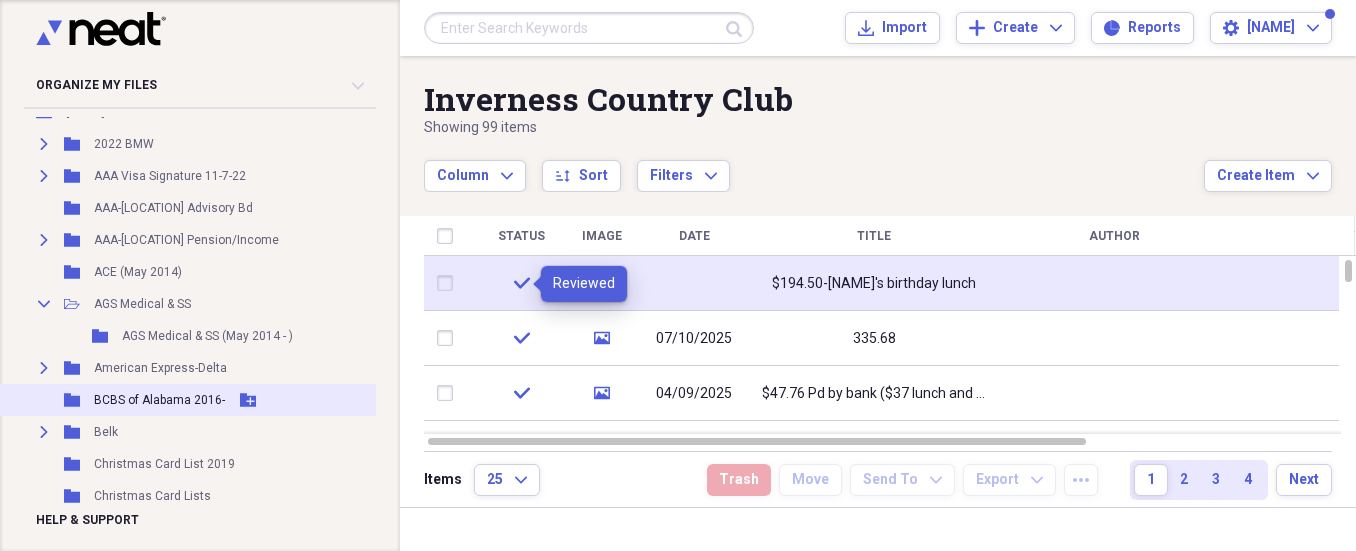 click on "BCBS of Alabama 2016-" at bounding box center [159, 400] 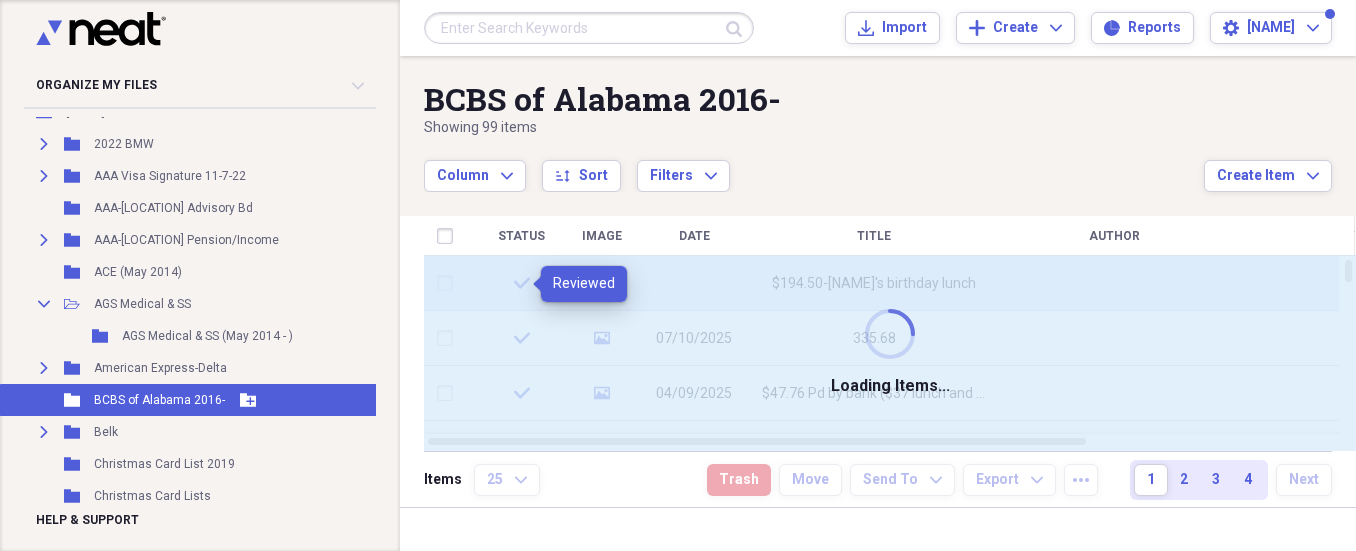click on "BCBS of Alabama 2016-" at bounding box center (159, 400) 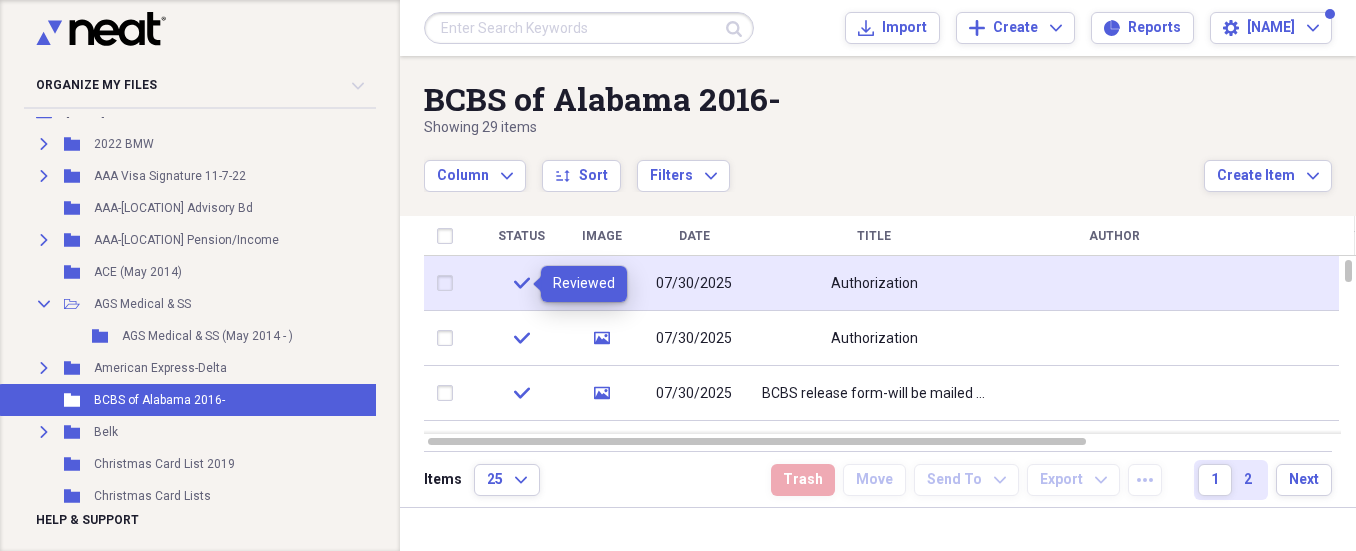 click on "check" 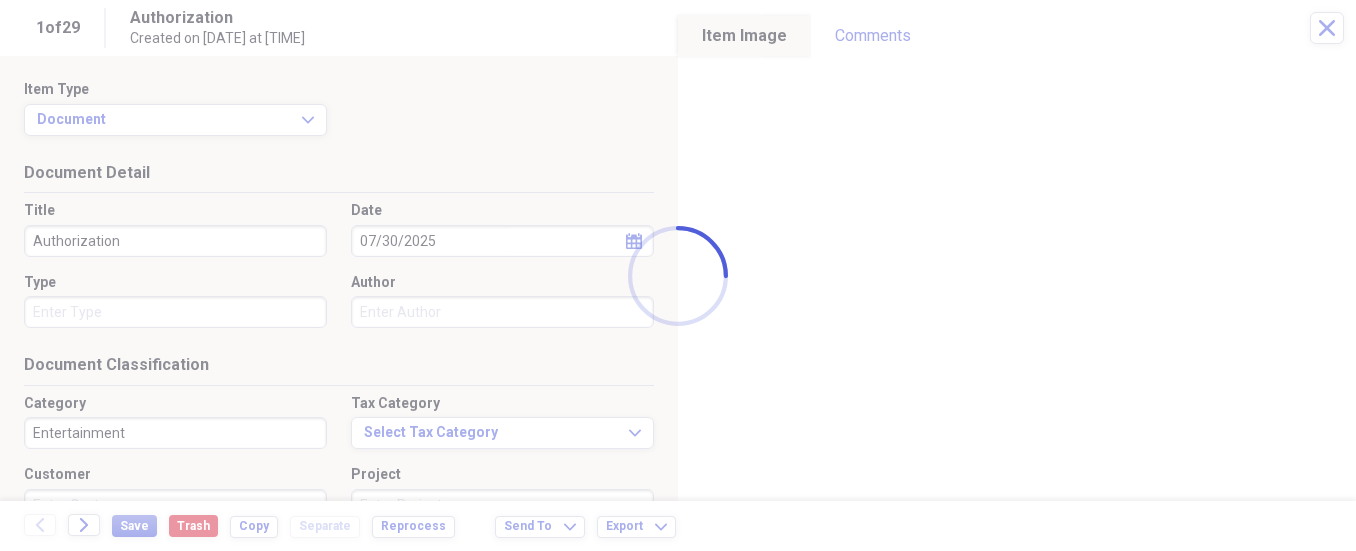click on "Organize My Files 1 Collapse Unfiled Needs Review 1 Unfiled All Files Unfiled Unfiled Unfiled Saved Reports Collapse My Cabinet [NAME]'s Cabinet Add Folder Expand Folder 2022 BMW Add Folder Expand Folder AAA Visa Signature 11-7-22 Add Folder Folder AAA-[LOCATION] Advisory Bd Add Folder Expand Folder AAA-[LOCATION] Pension/Income Add Folder Folder ACE (May 2014) Add Folder Collapse Open Folder AGS Medical & SS Add Folder Folder AGS Medical & SS (May 2014 - ) Add Folder Expand Folder American Express-Delta Add Folder Folder BCBS of Alabama 2016- Add Folder Expand Folder Belk Add Folder Folder Christmas Card List 2019 Add Folder Folder Christmas Card Lists Add Folder Folder Comenity-AAAVisa Signature Add Folder Folder Contacts Add Folder Folder Correspondence-2016 Add Folder Folder Dorsett SS Class Add Folder Folder Encore Add Folder Folder EWI Add Folder Folder FMS Medical & SS (May 2014) Add Folder Folder FMS Personal Add Folder Folder Gal Pal Add Folder Folder Games Add Folder Folder Add Folder Expand Folder Folder" at bounding box center (678, 275) 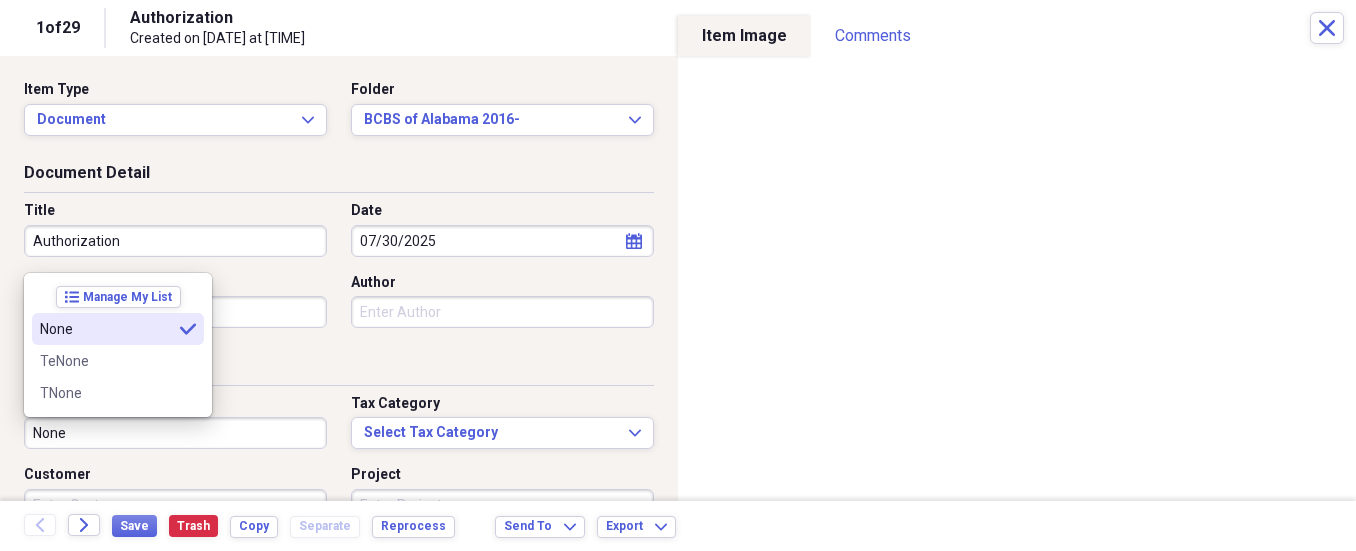 type on "None" 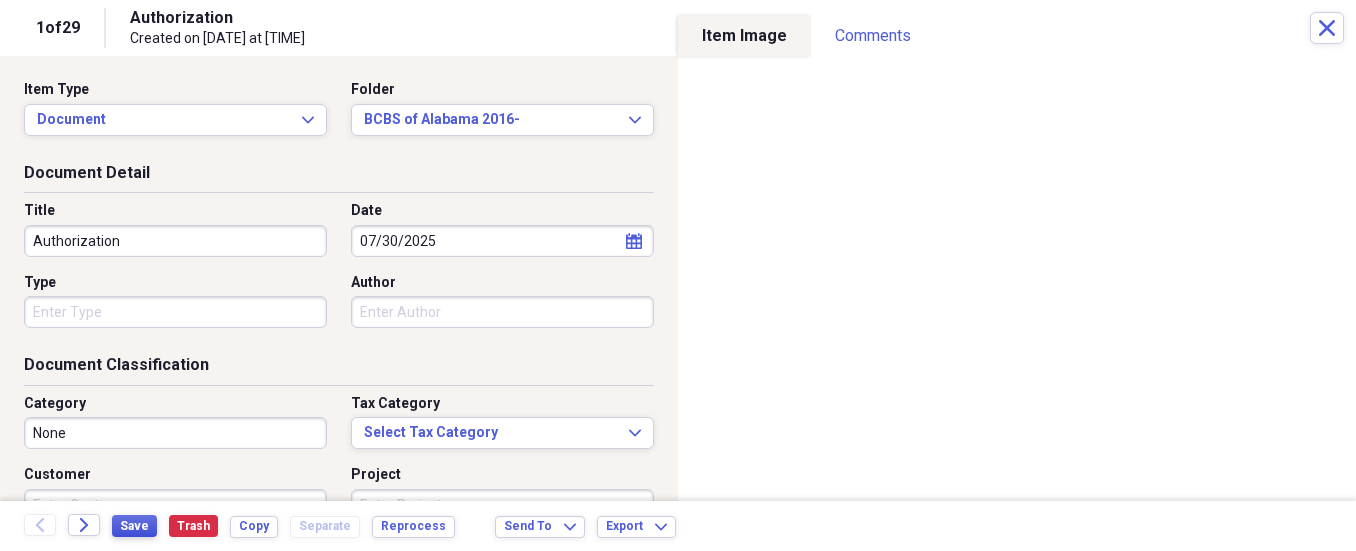 click on "Save" at bounding box center [134, 526] 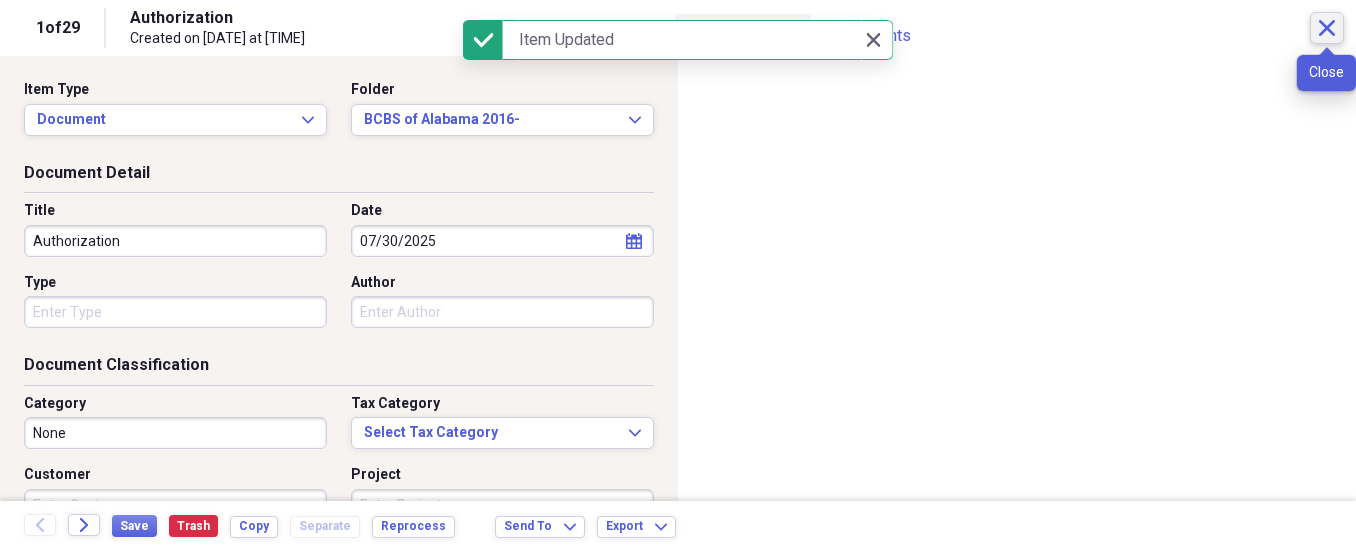 click 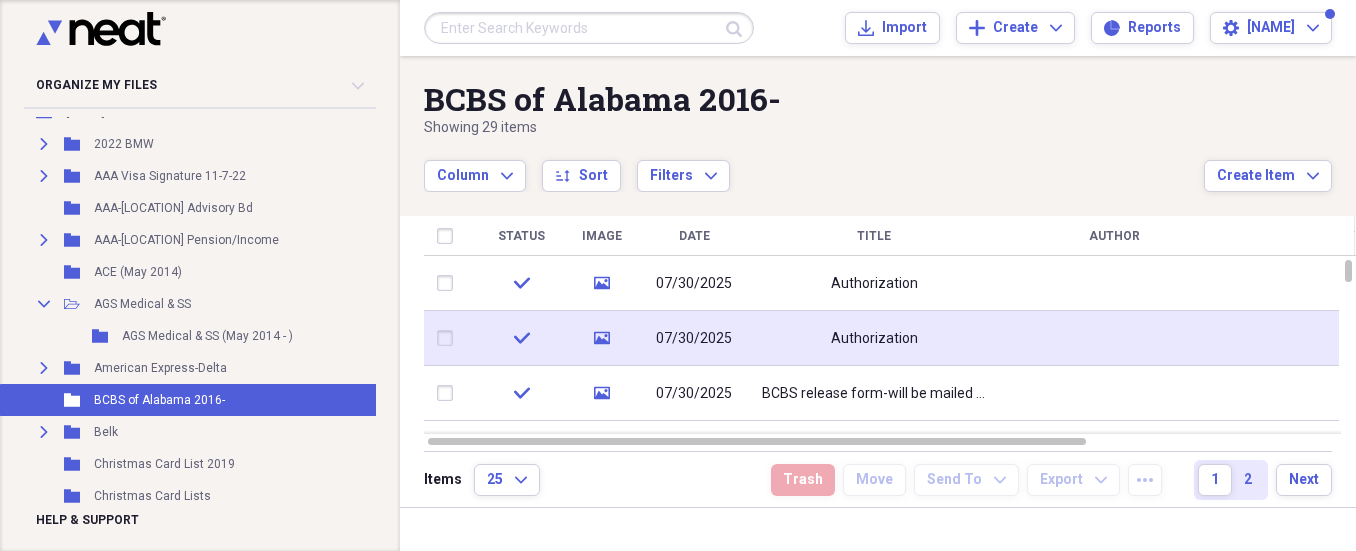 click on "07/30/2025" at bounding box center [694, 339] 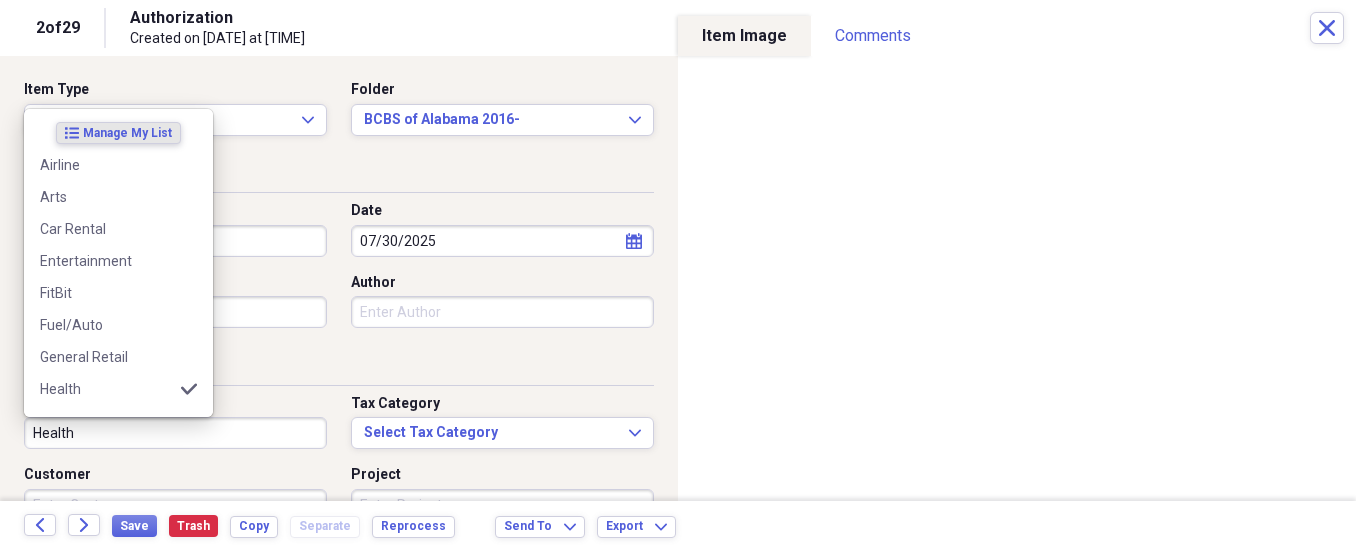 drag, startPoint x: 99, startPoint y: 435, endPoint x: 51, endPoint y: 426, distance: 48.83646 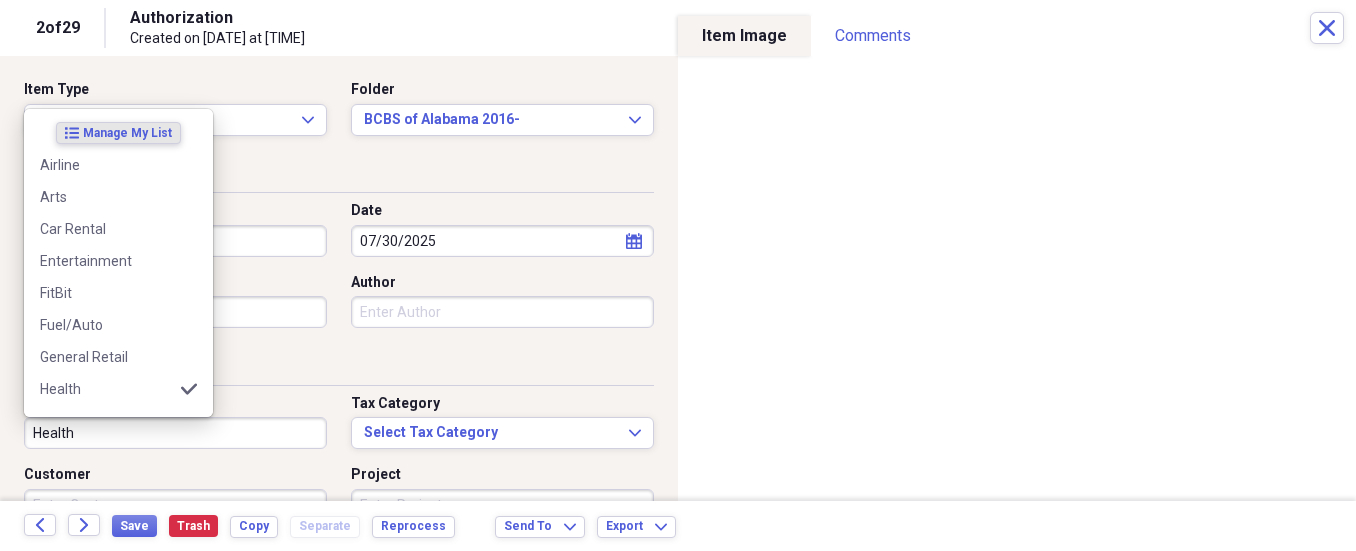 click on "Health" at bounding box center (175, 433) 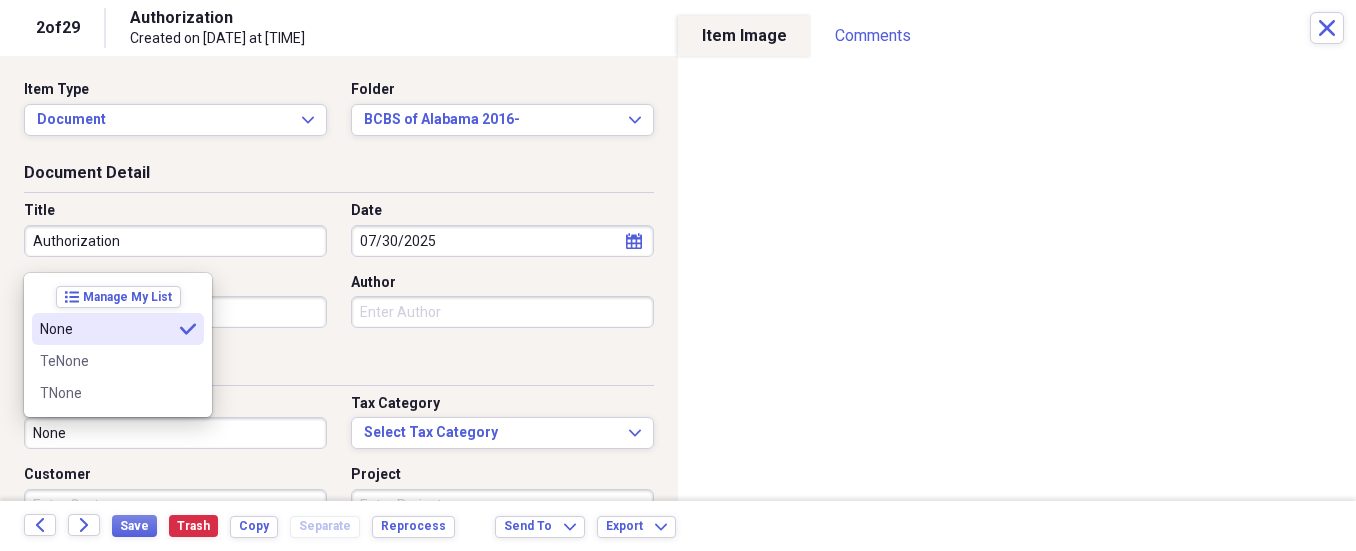 type on "None" 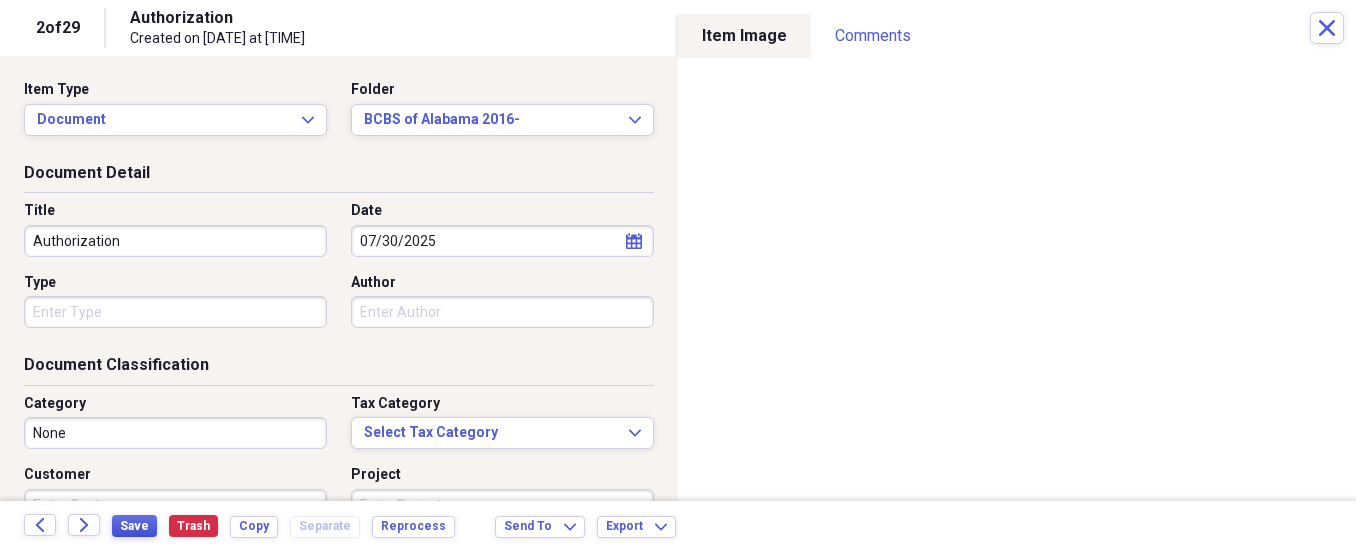 click on "Save" at bounding box center [134, 526] 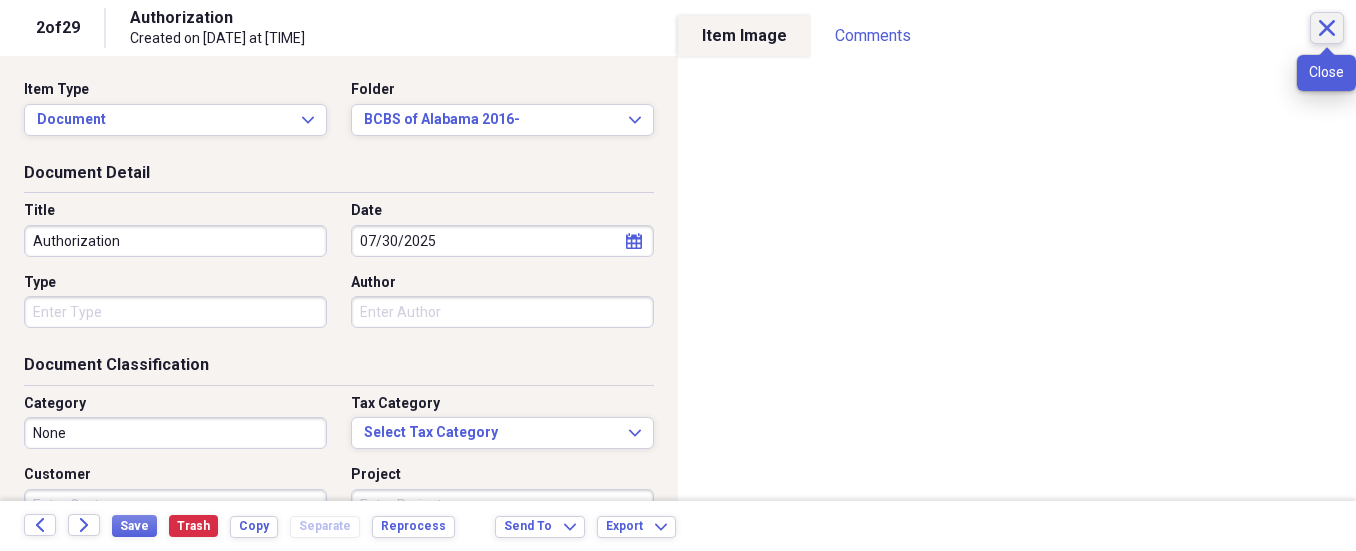 click on "Close" 